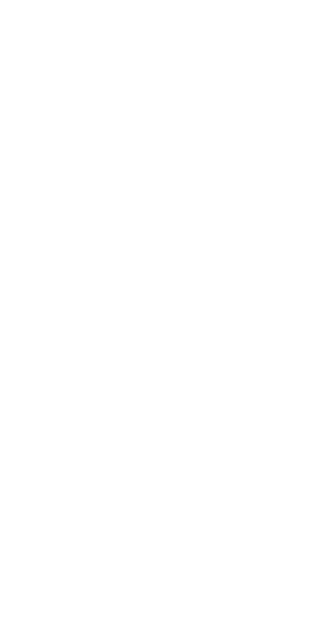 scroll, scrollTop: 0, scrollLeft: 0, axis: both 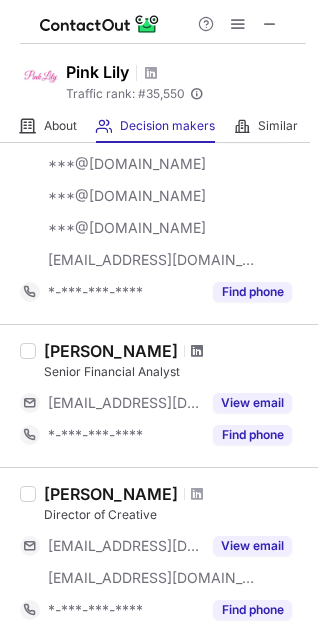 click at bounding box center (197, 351) 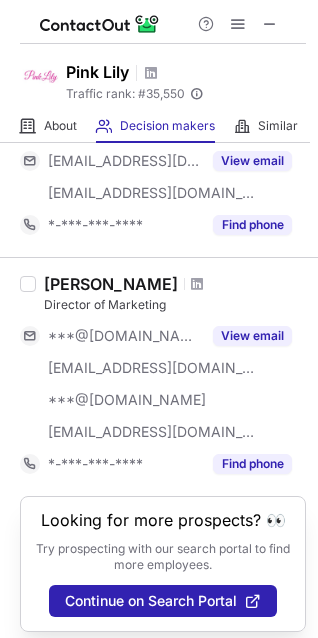 scroll, scrollTop: 1797, scrollLeft: 0, axis: vertical 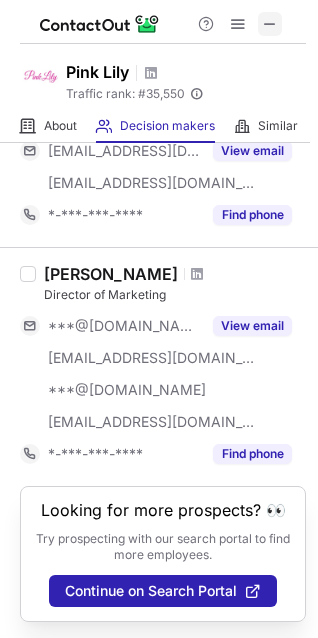 click at bounding box center (270, 24) 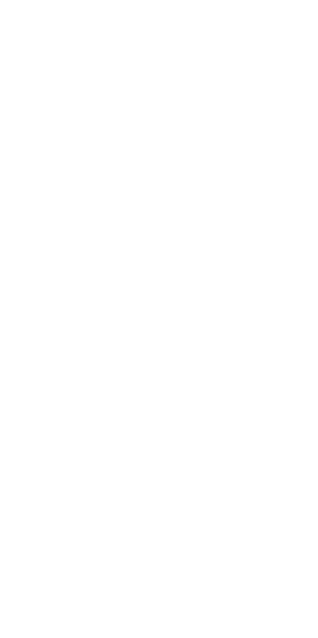 scroll, scrollTop: 0, scrollLeft: 0, axis: both 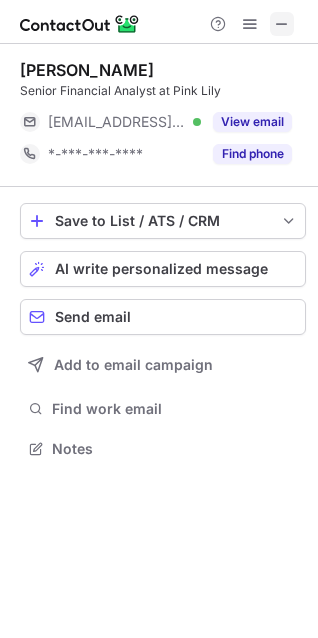 click at bounding box center [282, 24] 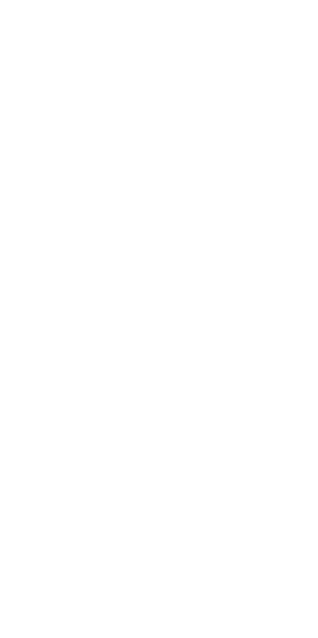 scroll, scrollTop: 0, scrollLeft: 0, axis: both 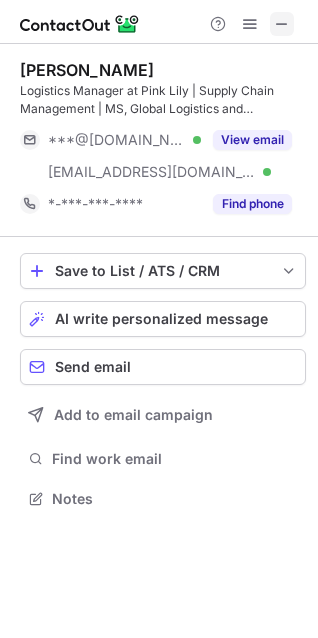 click at bounding box center [282, 24] 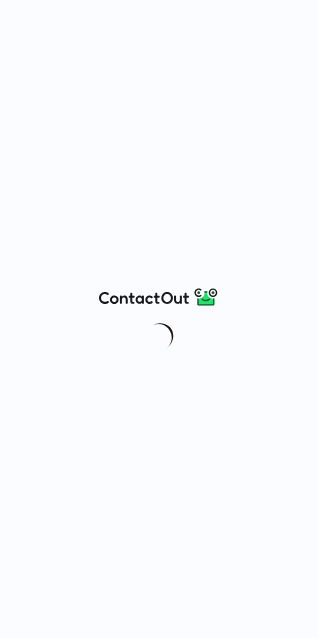 scroll, scrollTop: 0, scrollLeft: 0, axis: both 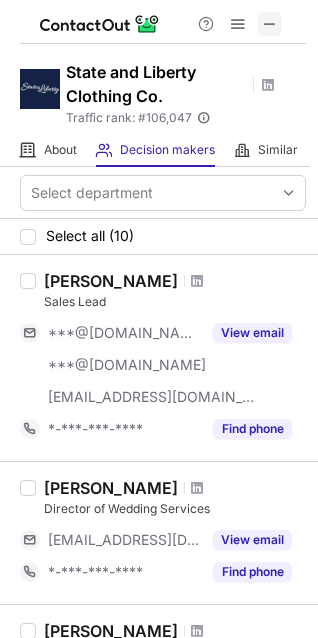 click at bounding box center (270, 24) 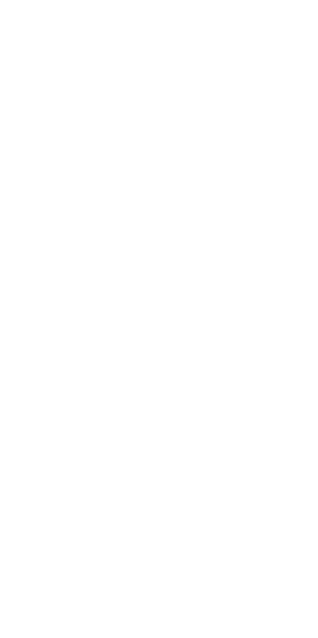 scroll, scrollTop: 0, scrollLeft: 0, axis: both 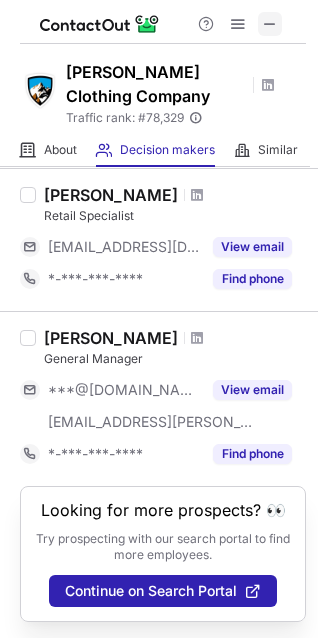 click at bounding box center [270, 24] 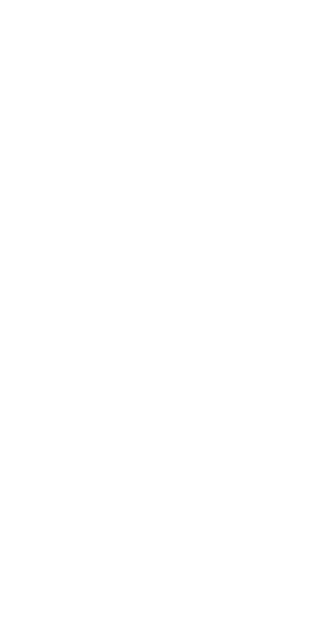 scroll, scrollTop: 0, scrollLeft: 0, axis: both 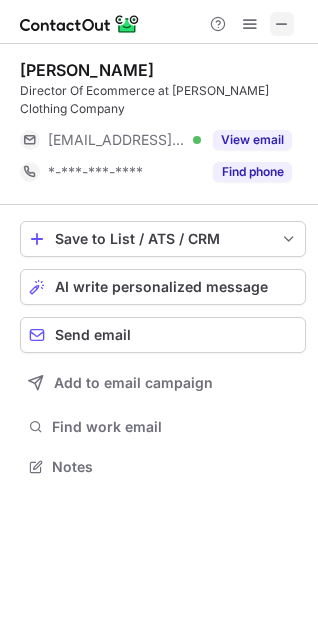 click at bounding box center (282, 24) 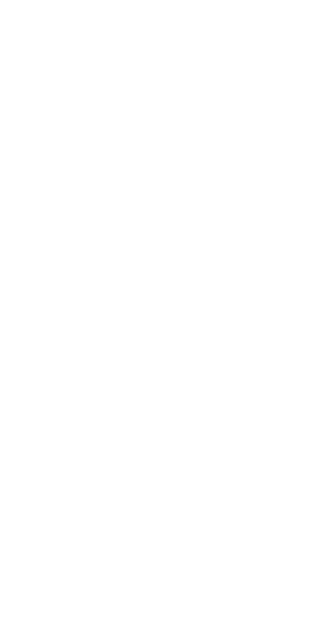 scroll, scrollTop: 0, scrollLeft: 0, axis: both 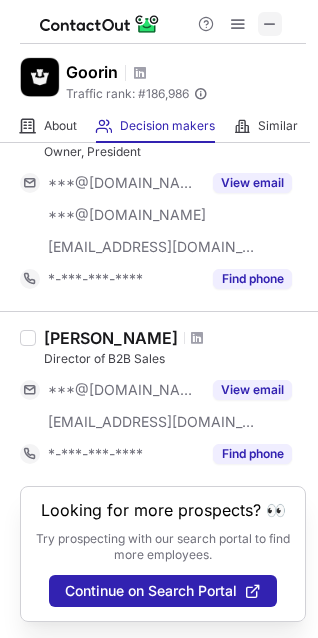 click at bounding box center [270, 24] 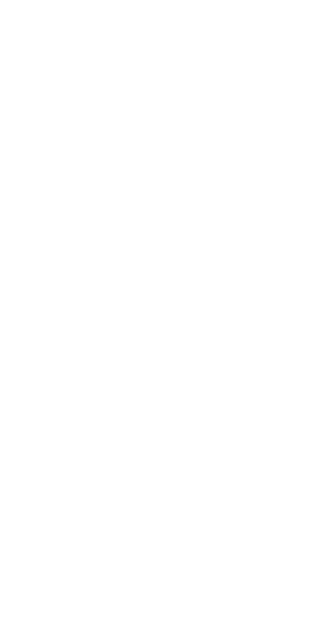 scroll, scrollTop: 0, scrollLeft: 0, axis: both 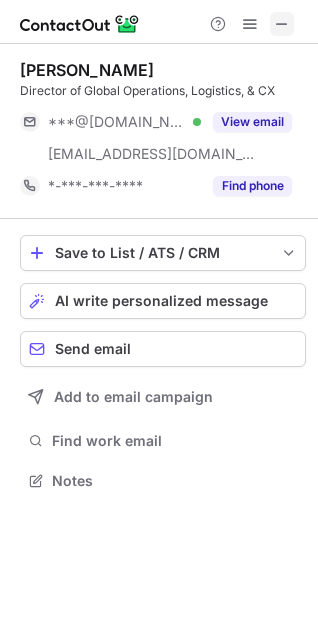 click at bounding box center [282, 24] 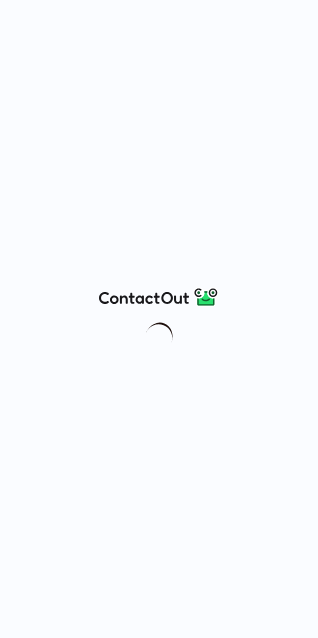 scroll, scrollTop: 0, scrollLeft: 0, axis: both 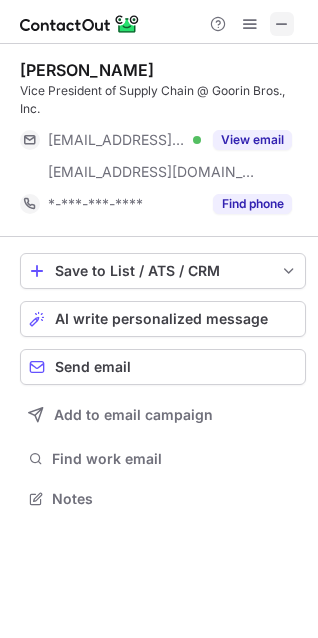 click at bounding box center [282, 24] 